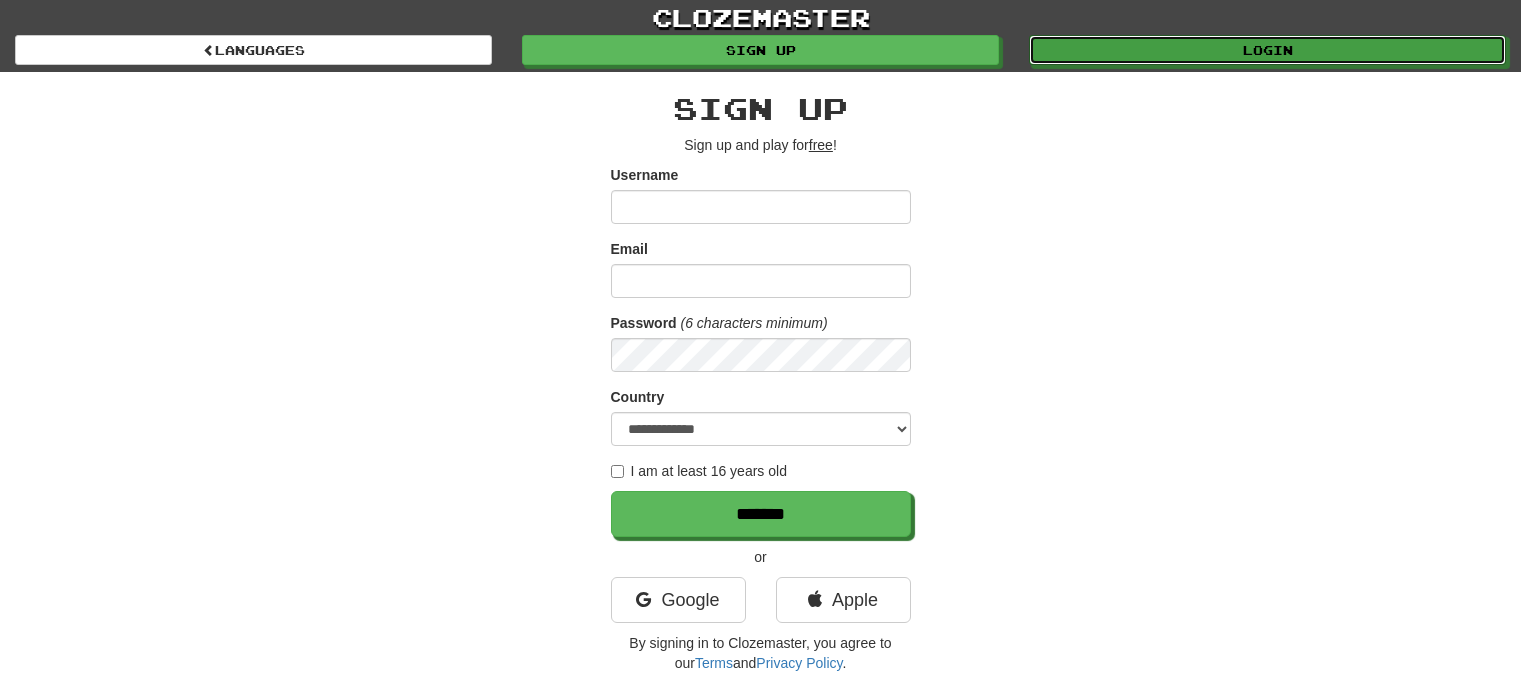 scroll, scrollTop: 0, scrollLeft: 0, axis: both 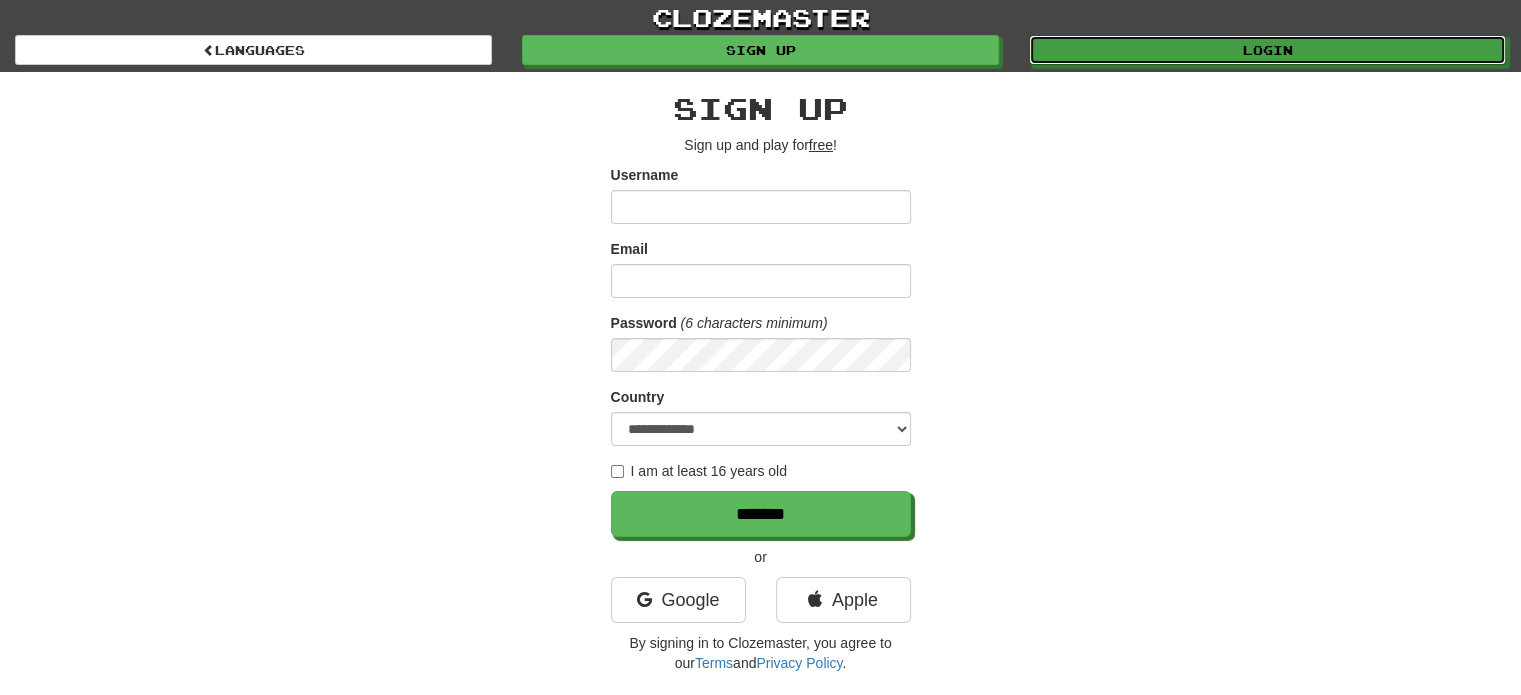 click on "Login" at bounding box center [1267, 50] 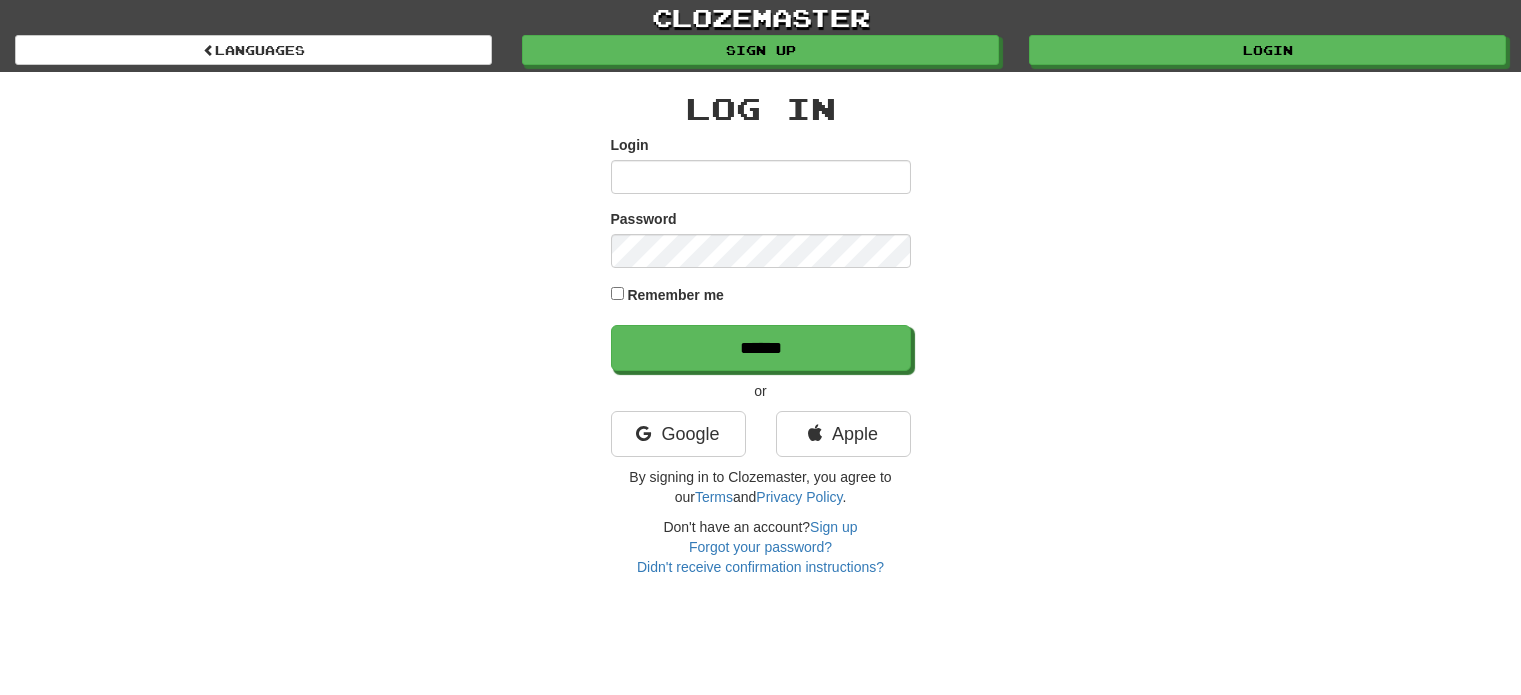 scroll, scrollTop: 0, scrollLeft: 0, axis: both 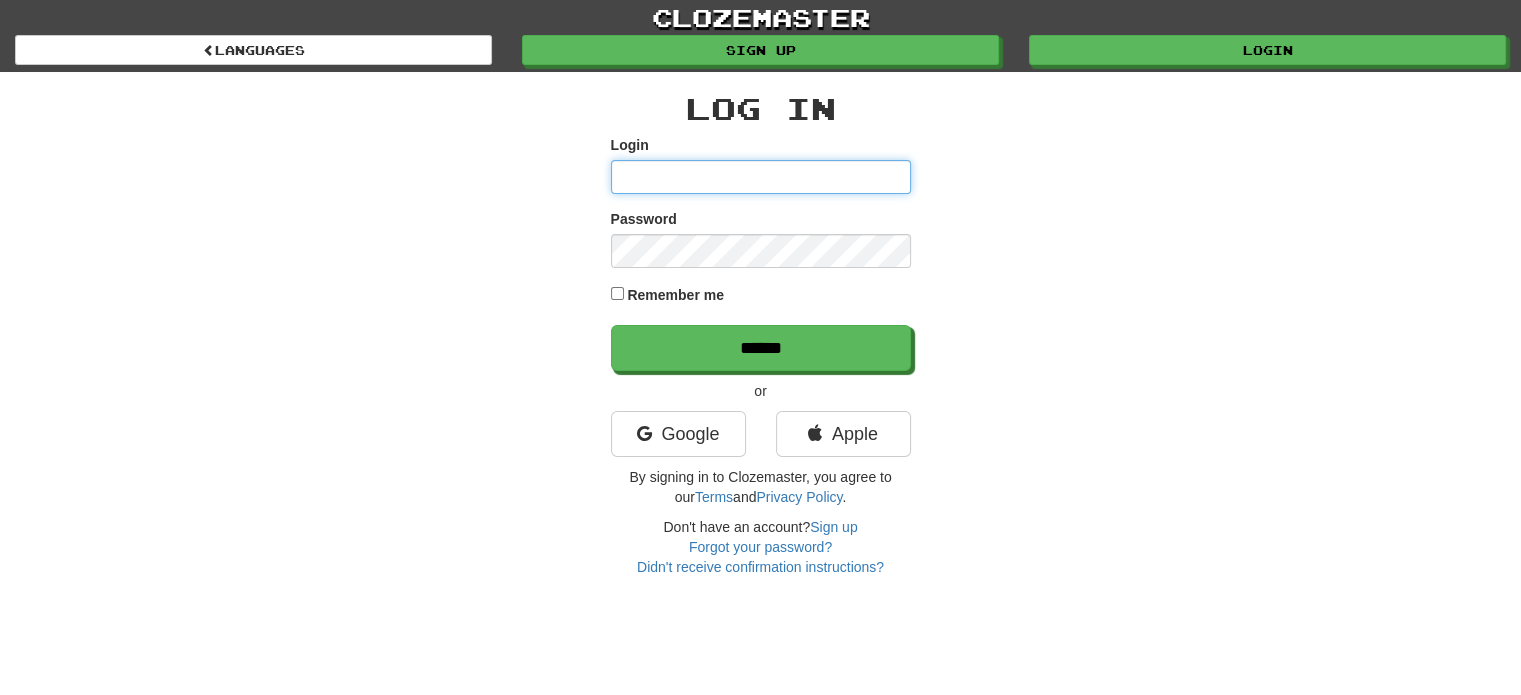 click on "Login" at bounding box center (761, 177) 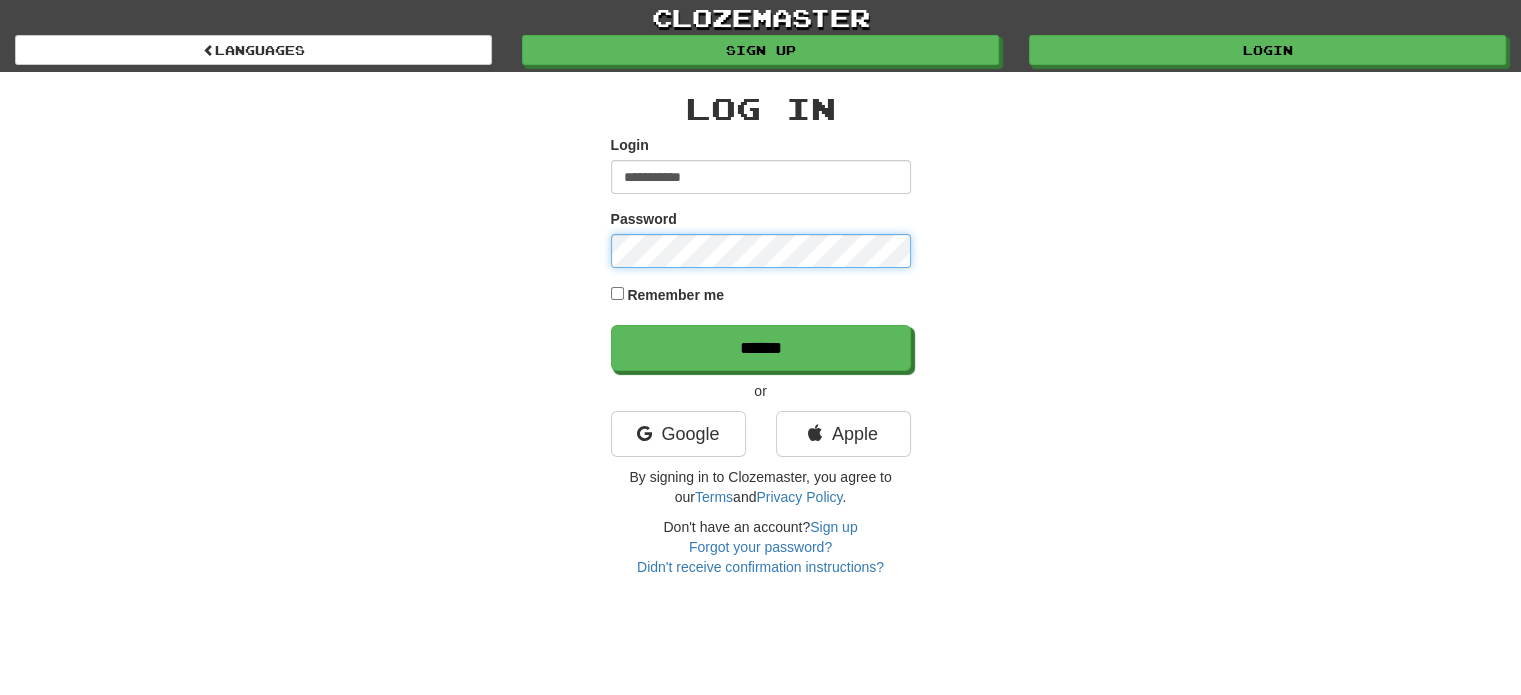 click on "******" at bounding box center [761, 348] 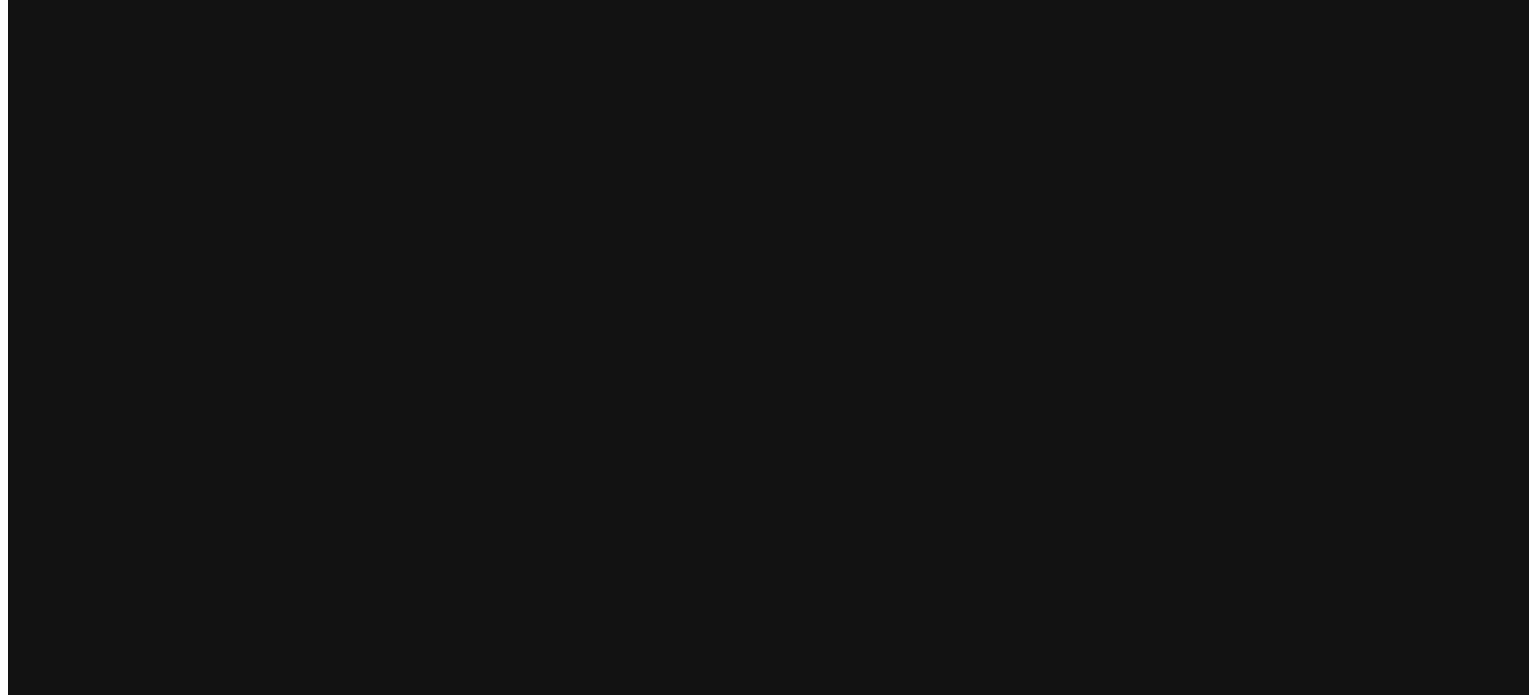 scroll, scrollTop: 0, scrollLeft: 0, axis: both 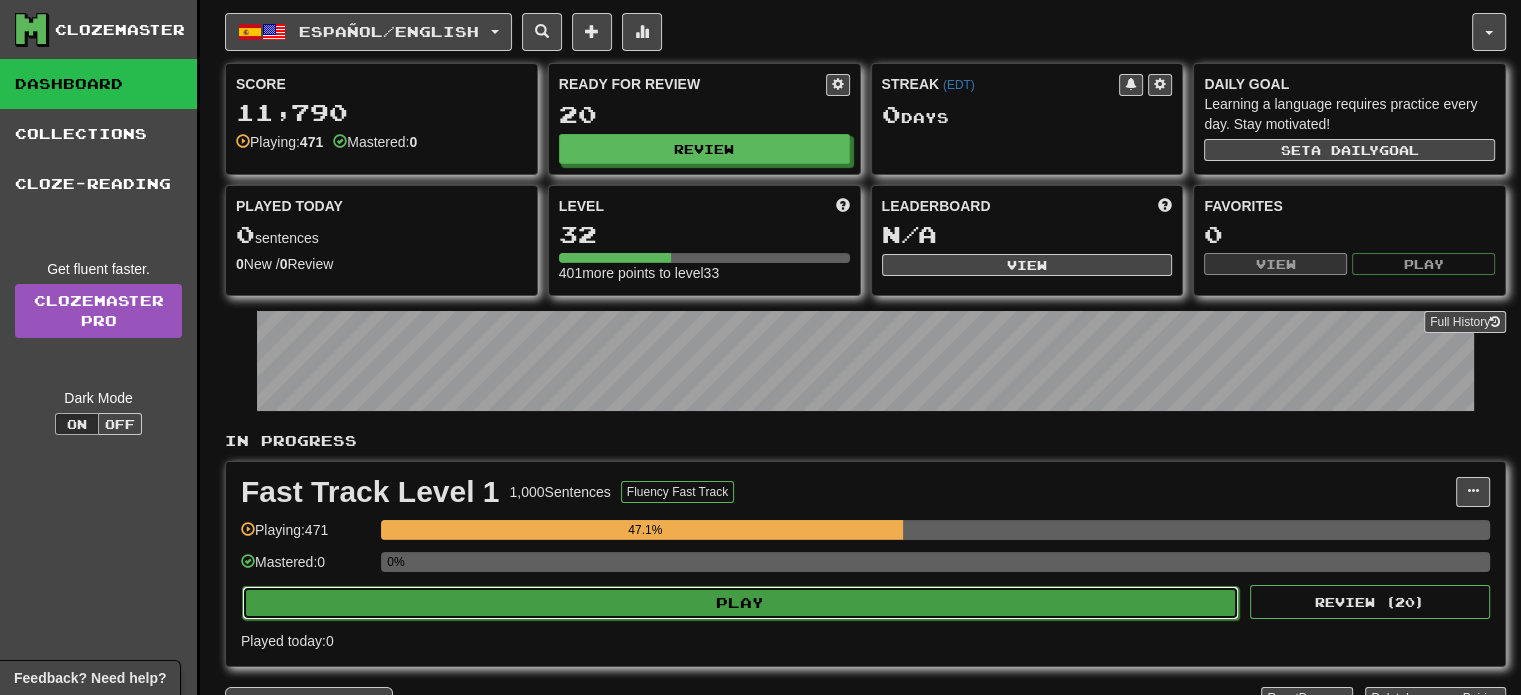 click on "Play" at bounding box center (740, 603) 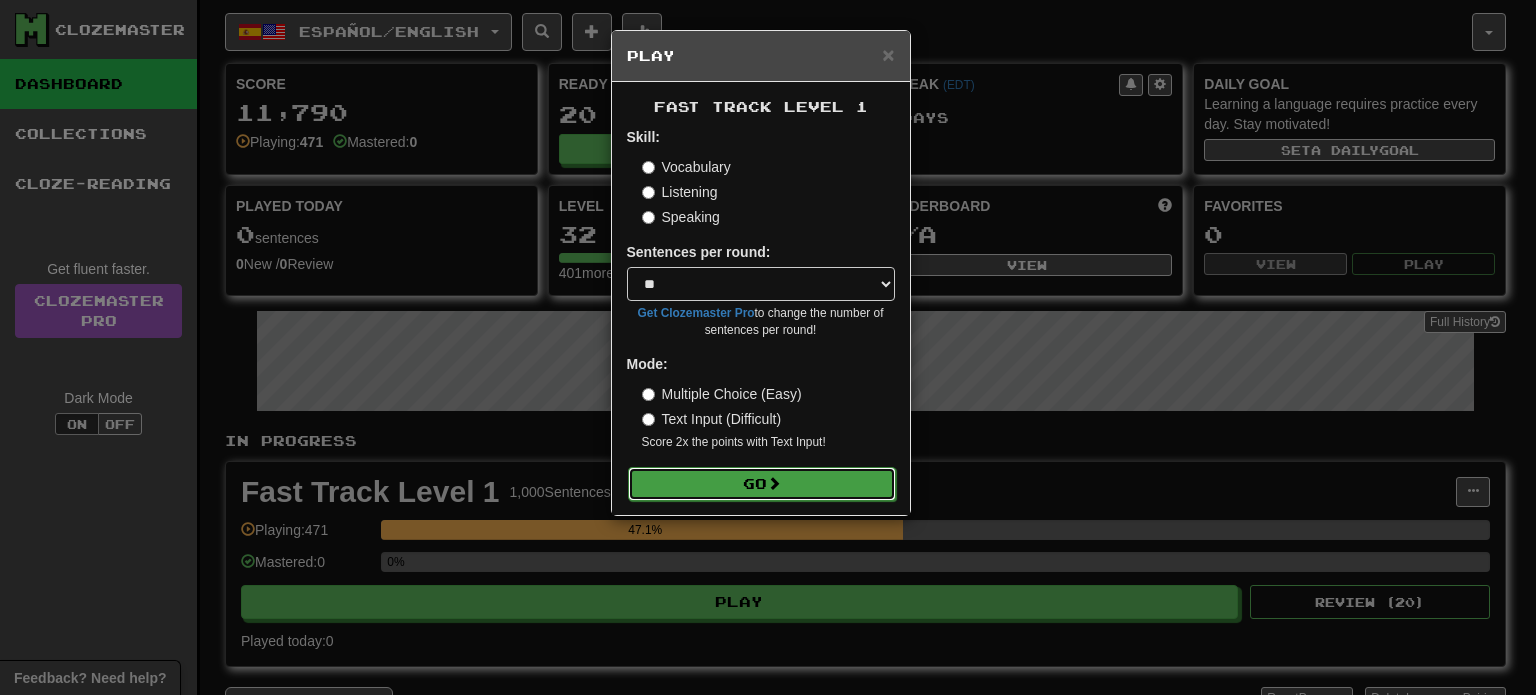 click on "Go" at bounding box center [762, 484] 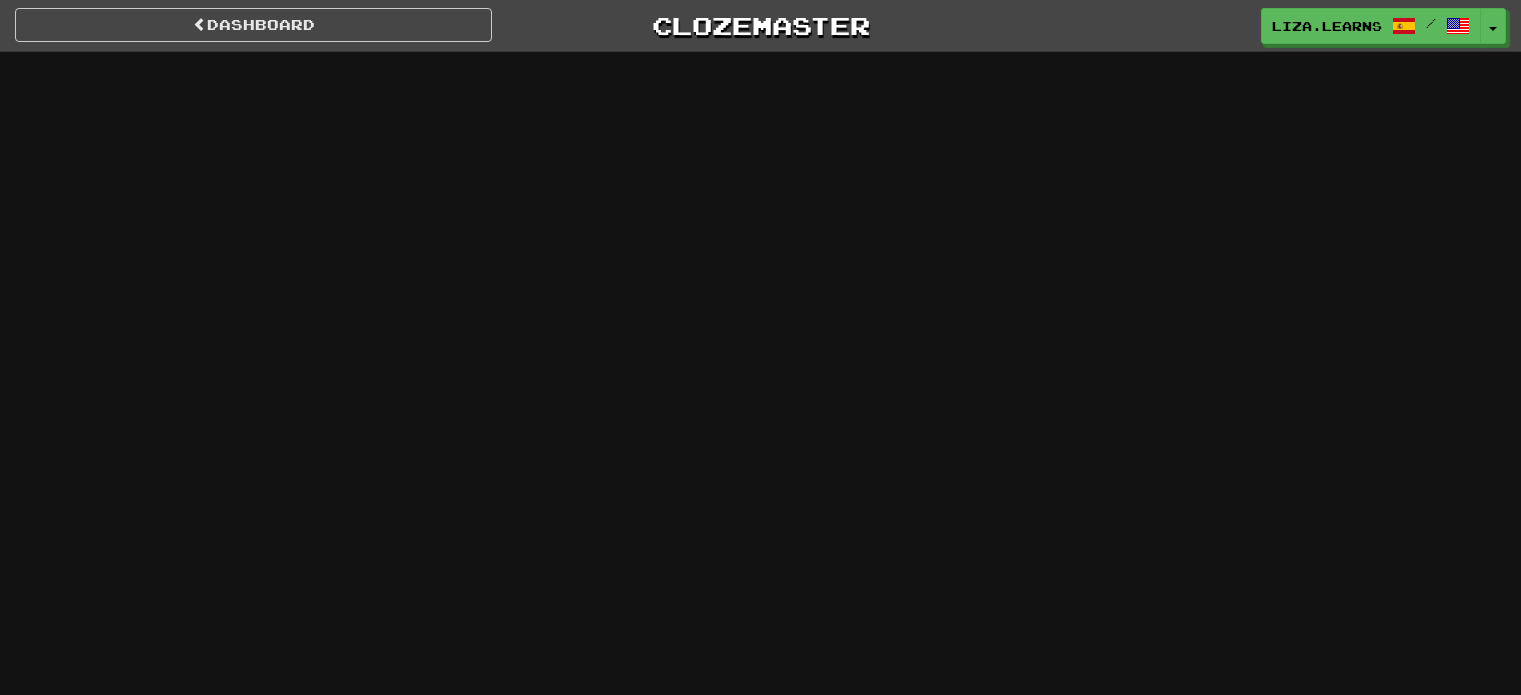 scroll, scrollTop: 0, scrollLeft: 0, axis: both 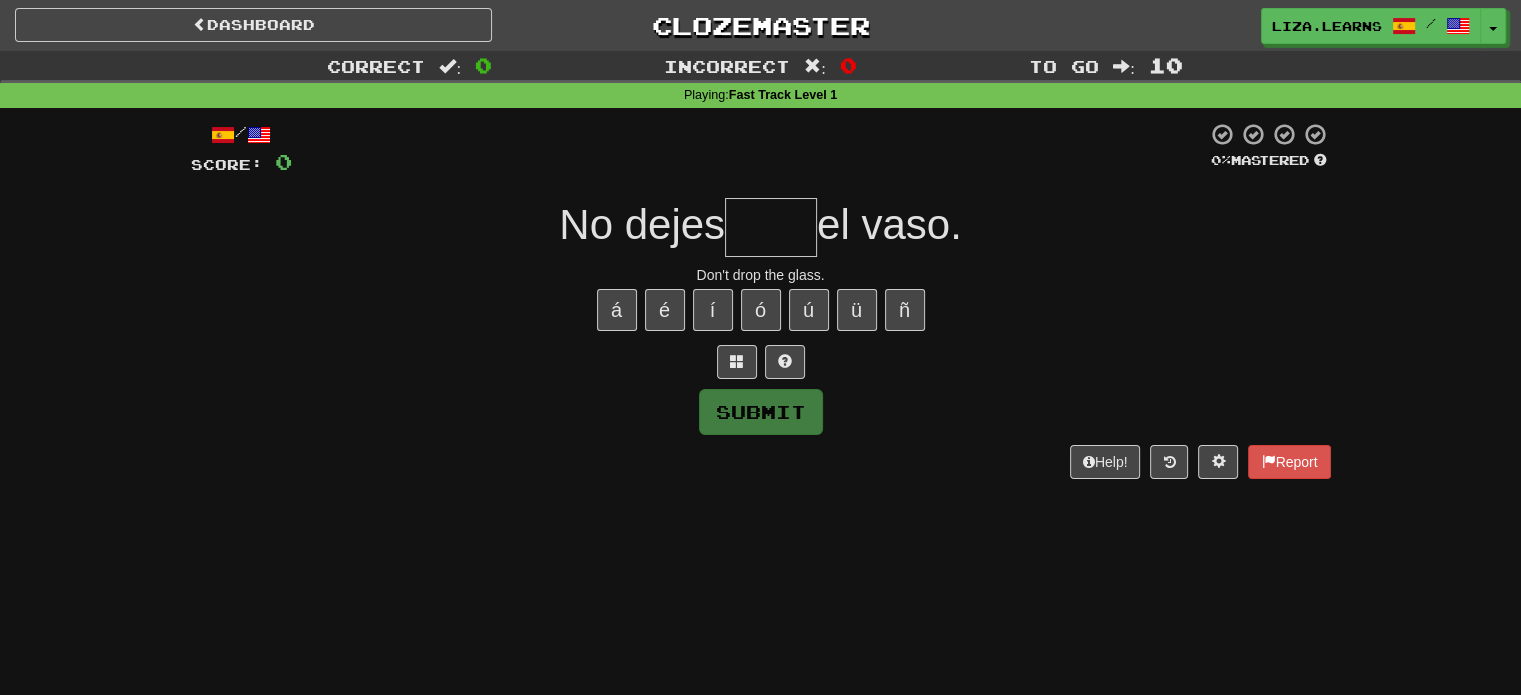 type on "*" 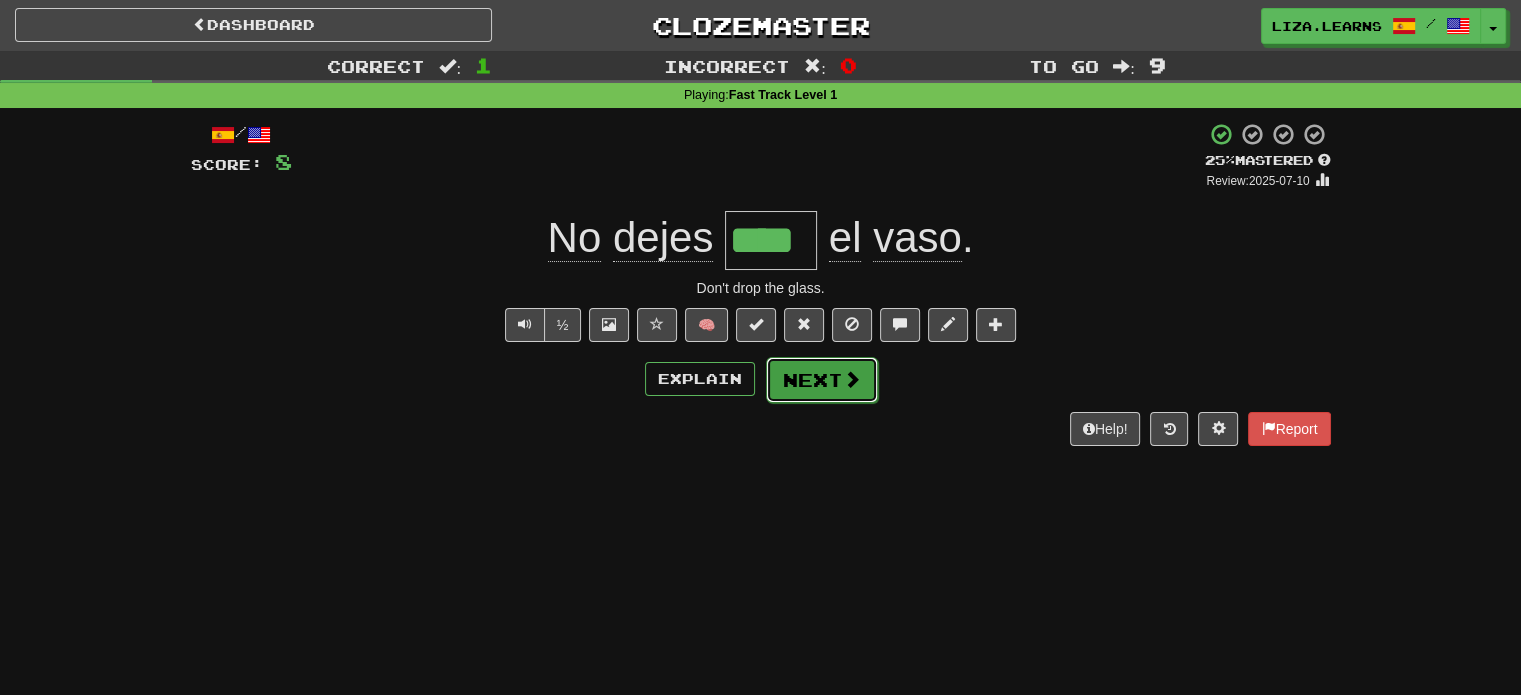 click on "Next" at bounding box center [822, 380] 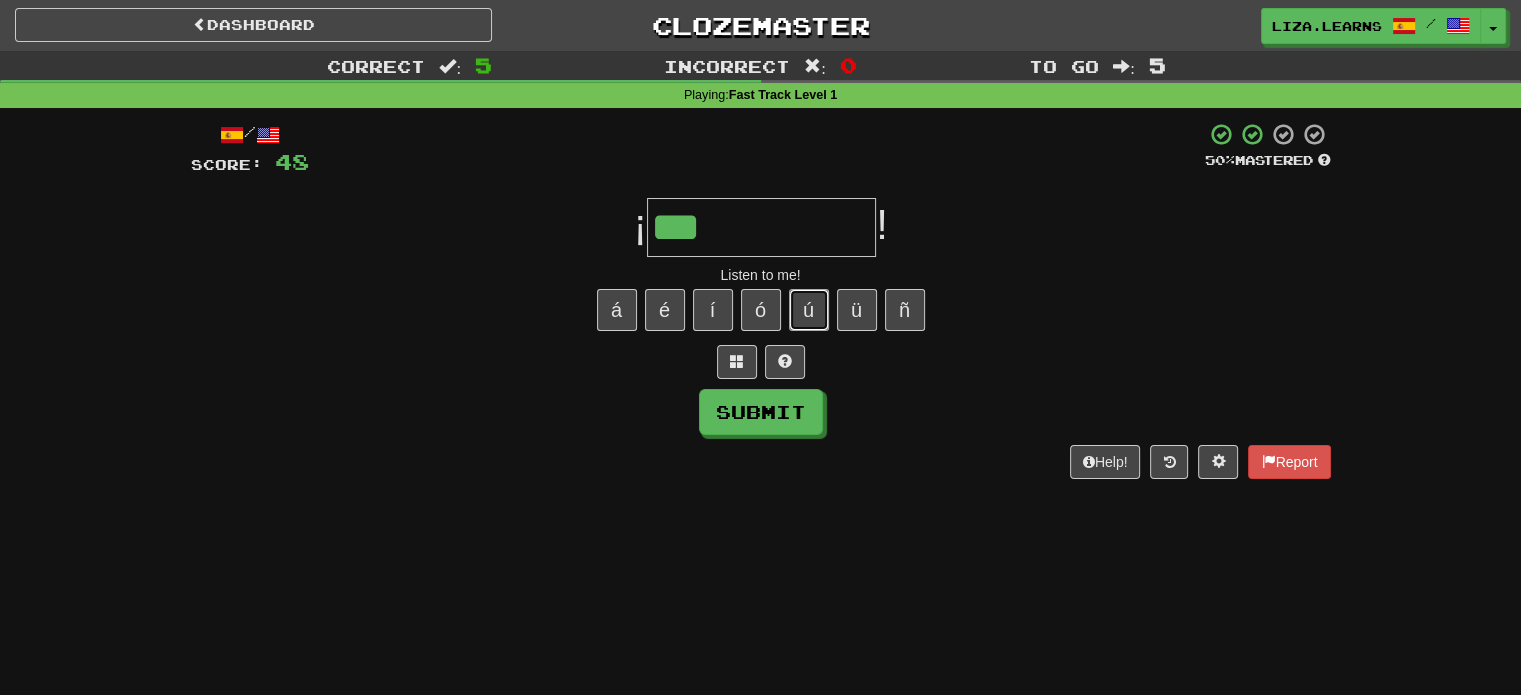 click on "ú" at bounding box center (809, 310) 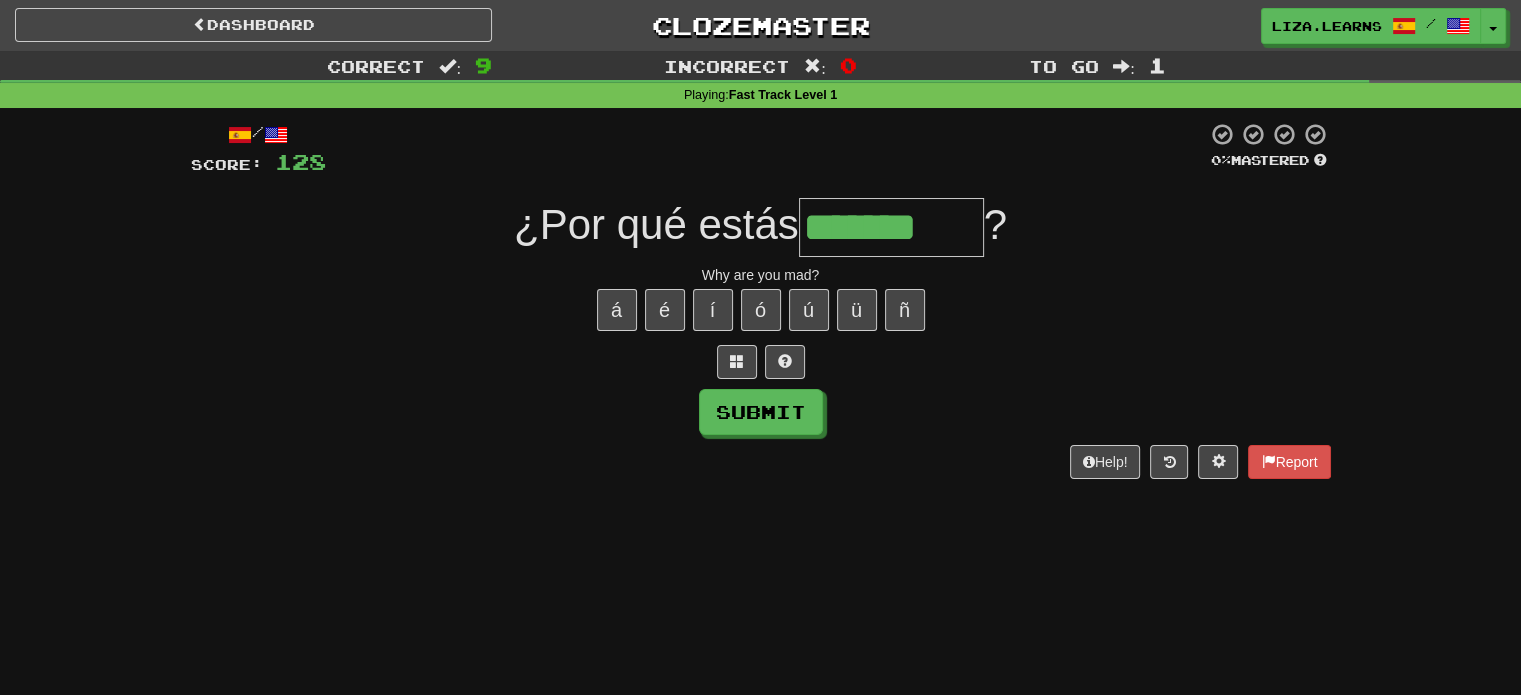 type on "********" 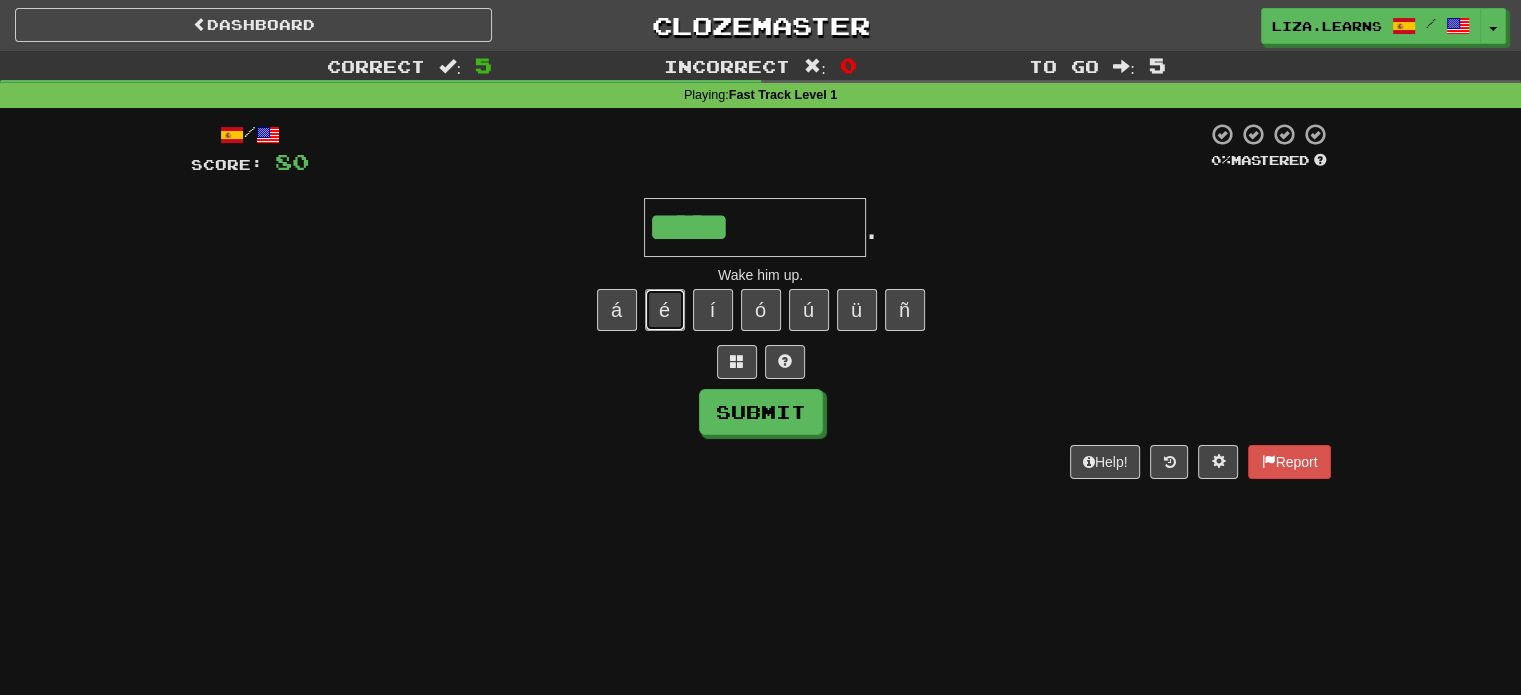 click on "é" at bounding box center (665, 310) 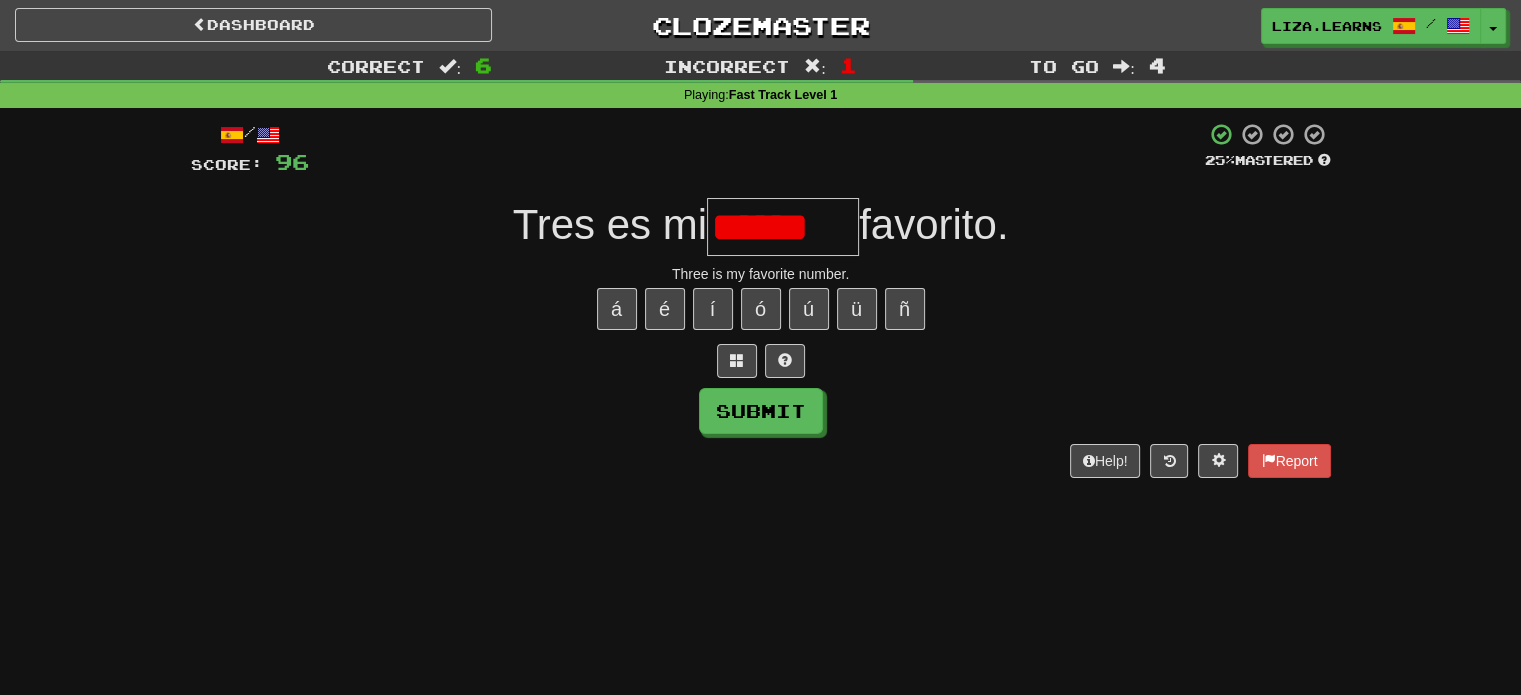 scroll, scrollTop: 0, scrollLeft: 0, axis: both 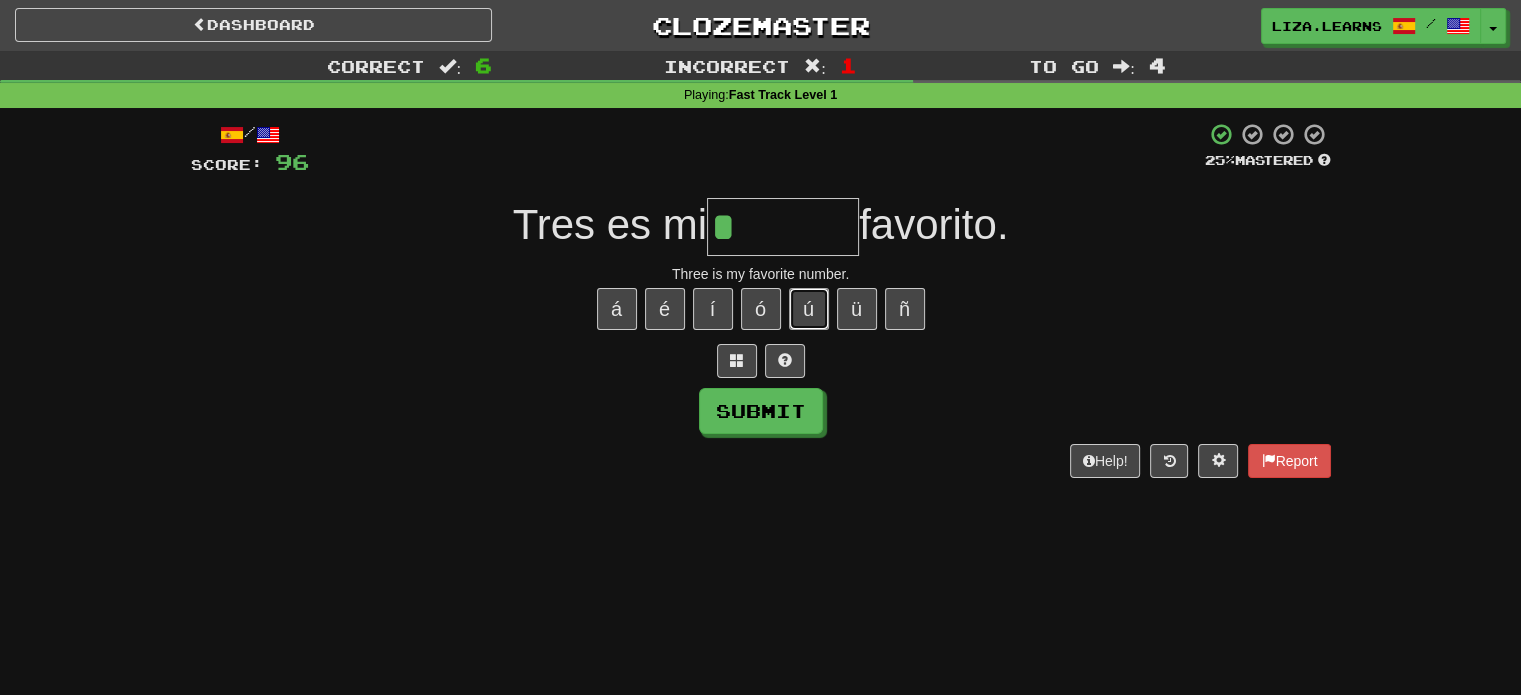 click on "ú" at bounding box center [809, 309] 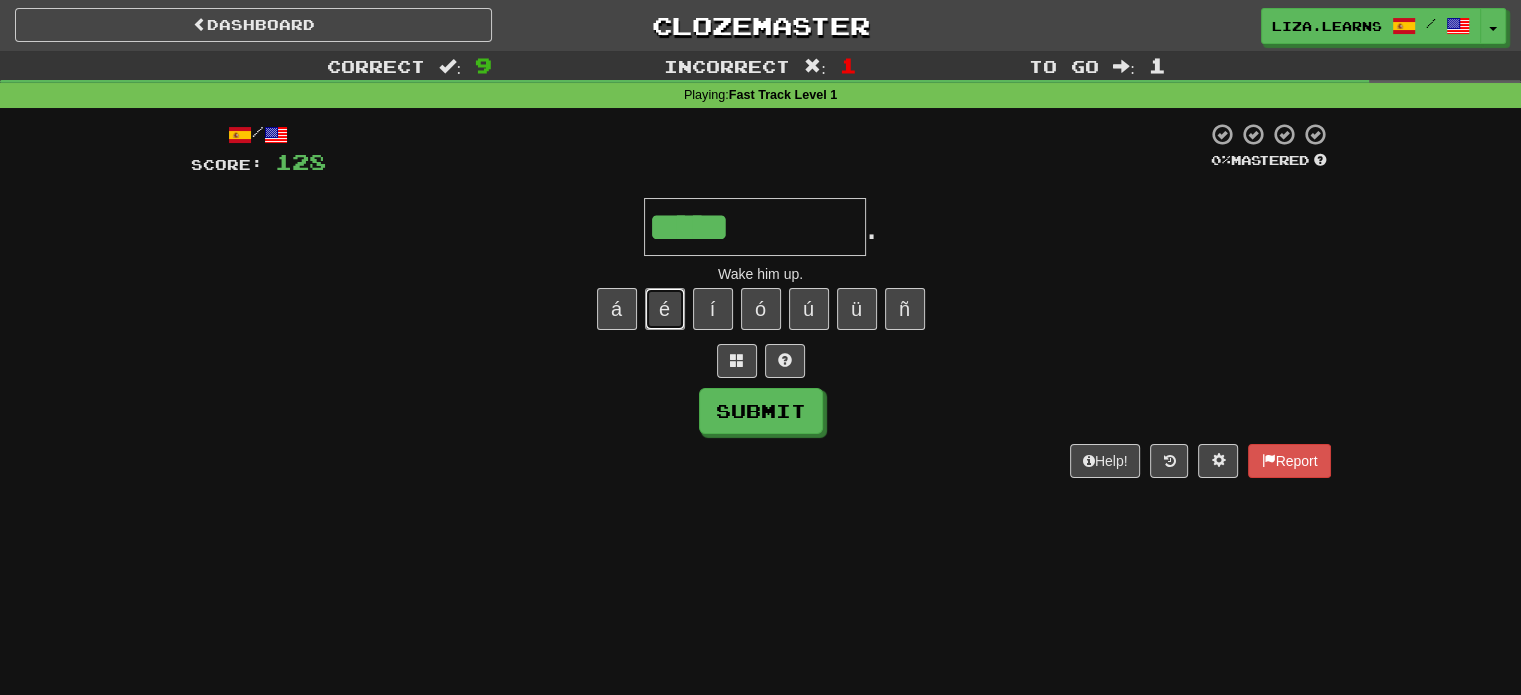 click on "é" at bounding box center [665, 309] 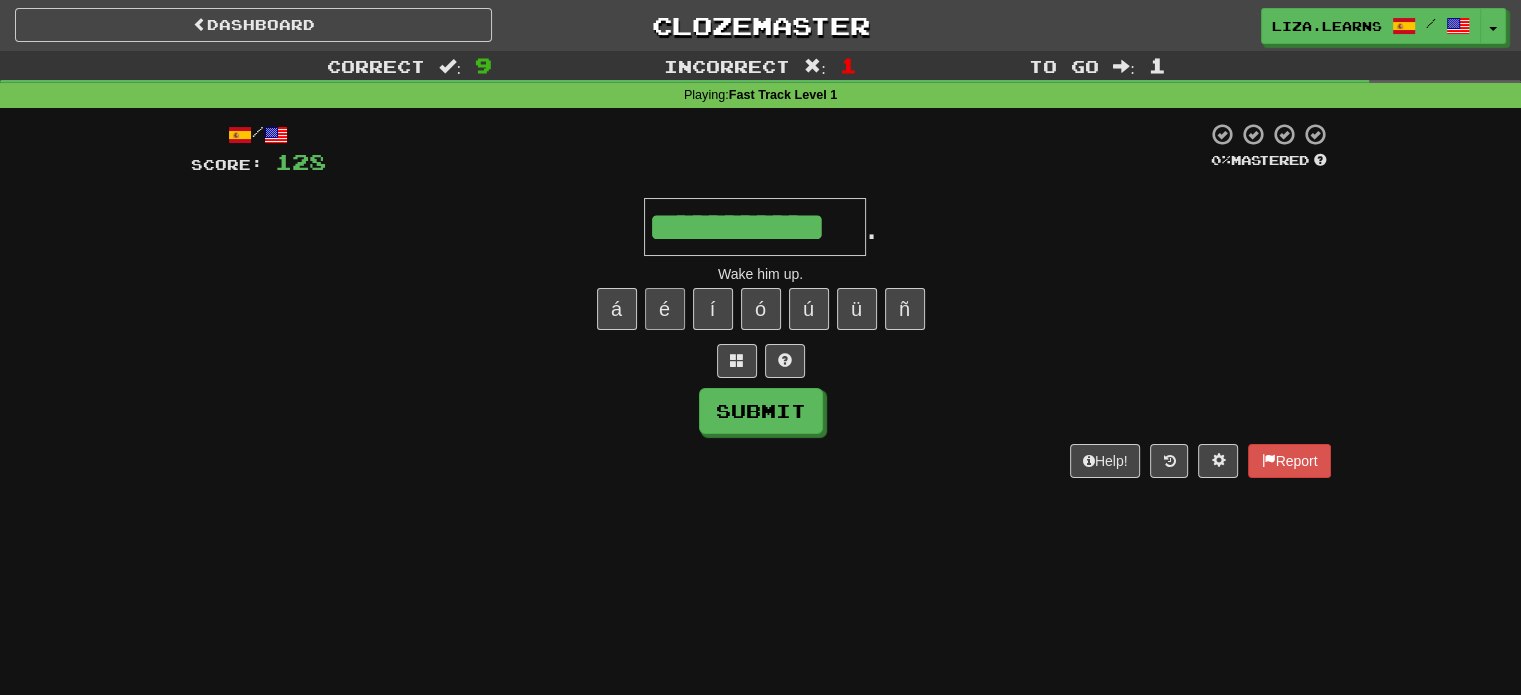 type on "**********" 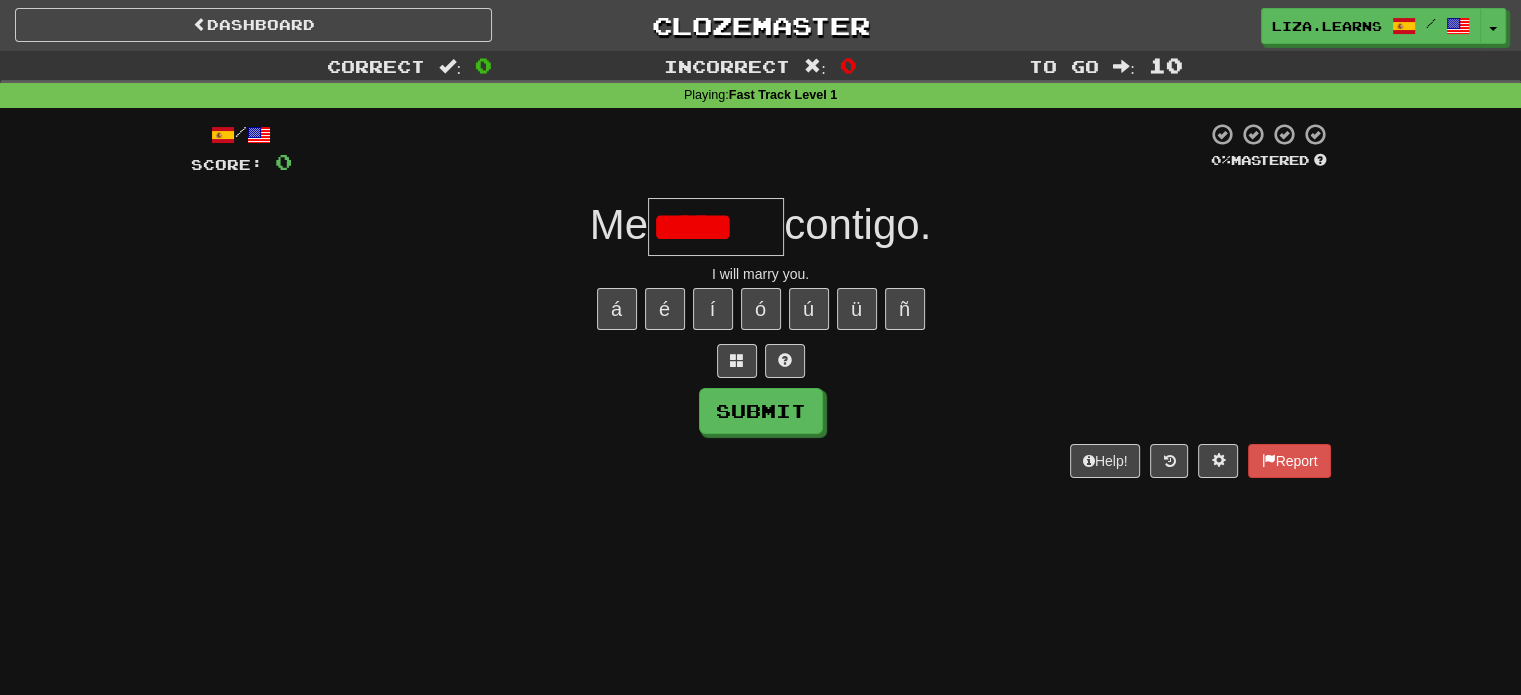 scroll, scrollTop: 0, scrollLeft: 0, axis: both 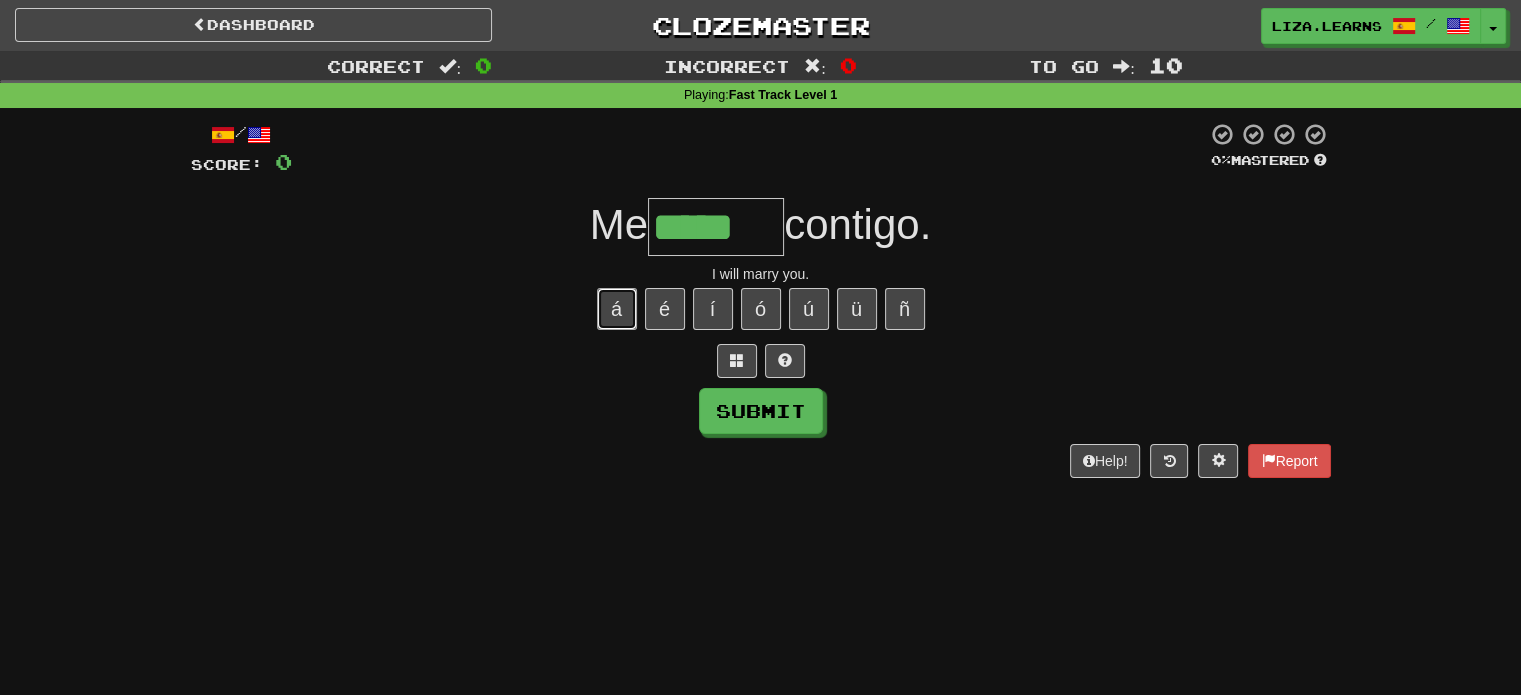 click on "á" at bounding box center (617, 309) 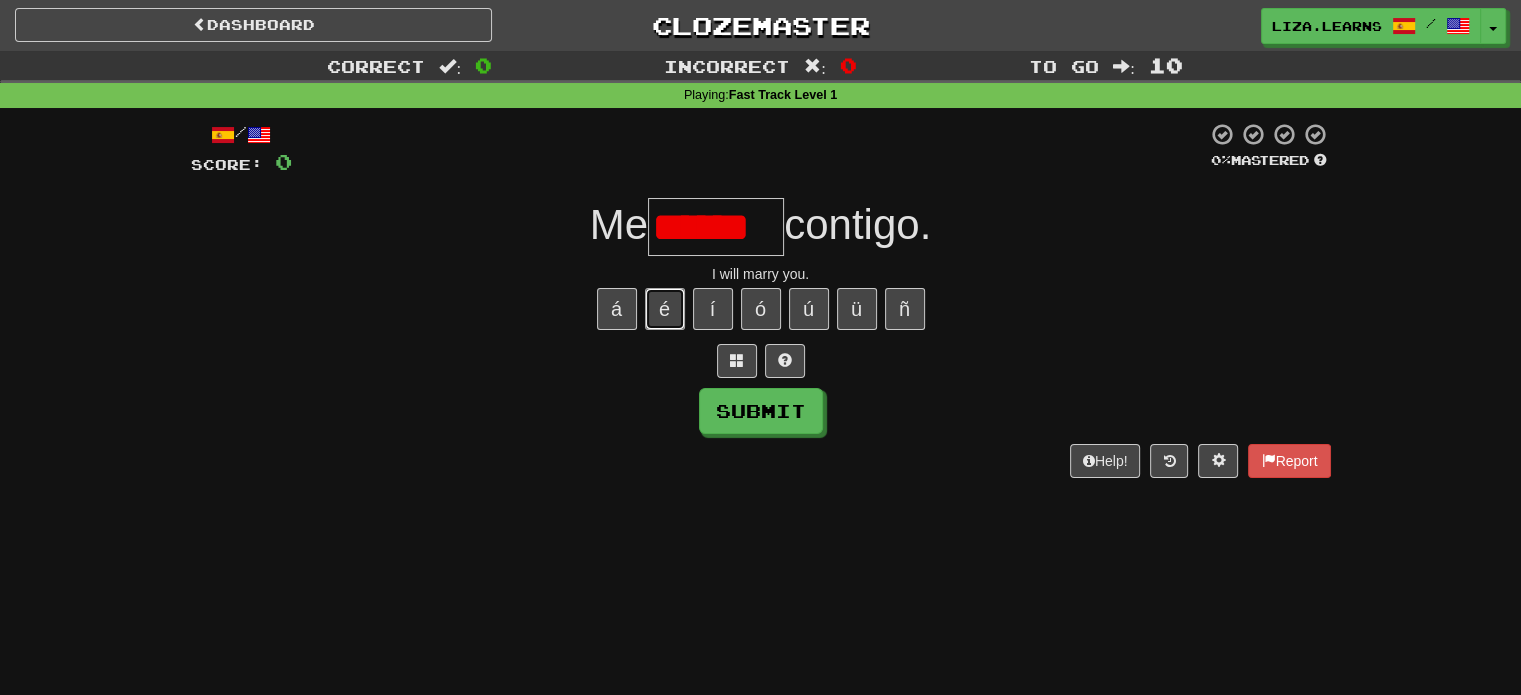 click on "é" at bounding box center [665, 309] 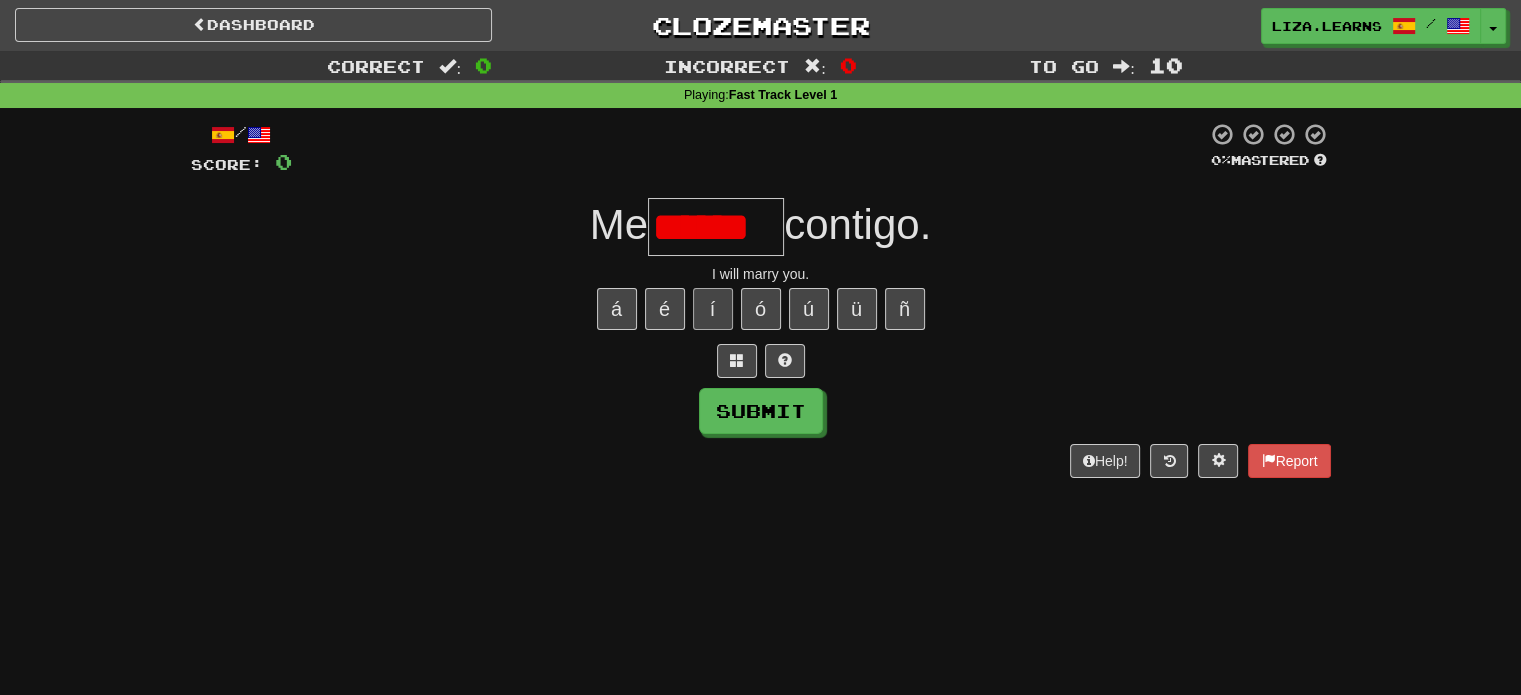 scroll, scrollTop: 0, scrollLeft: 0, axis: both 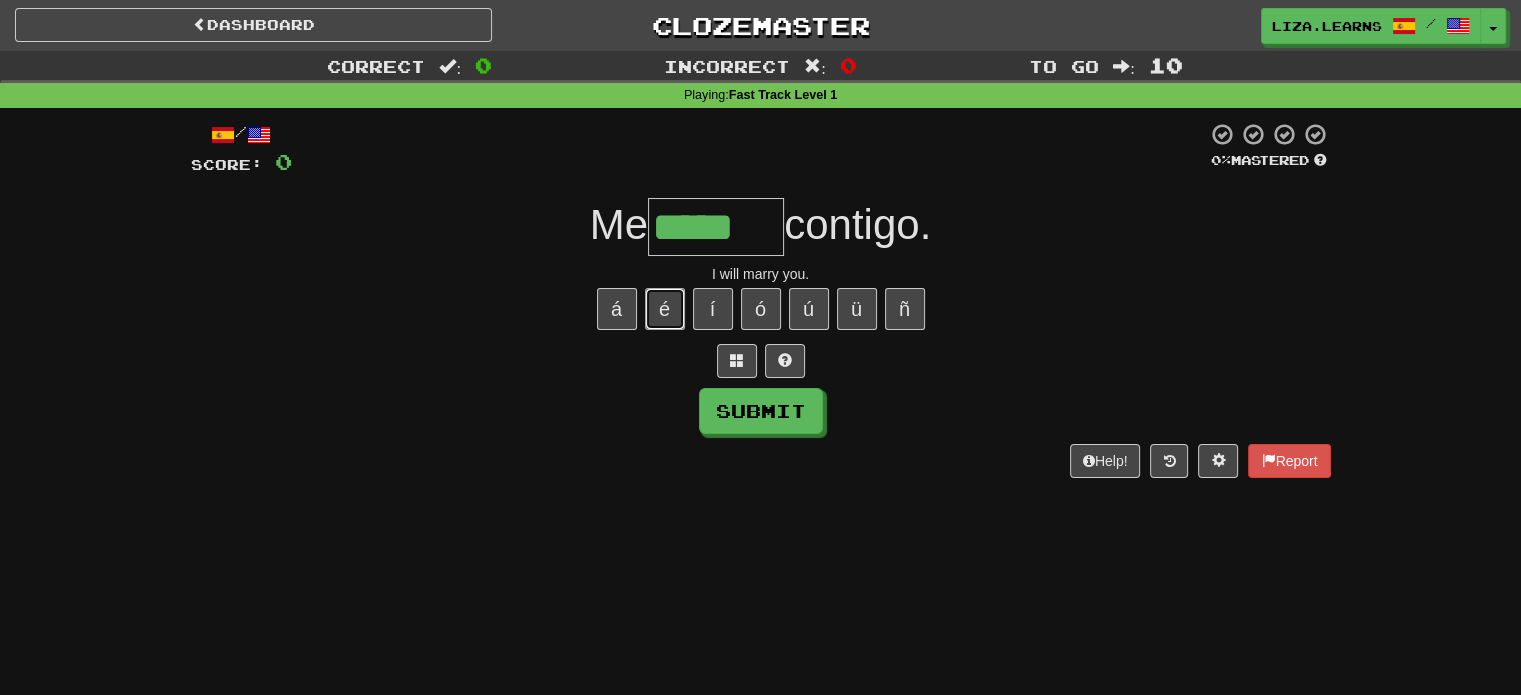 click on "é" at bounding box center (665, 309) 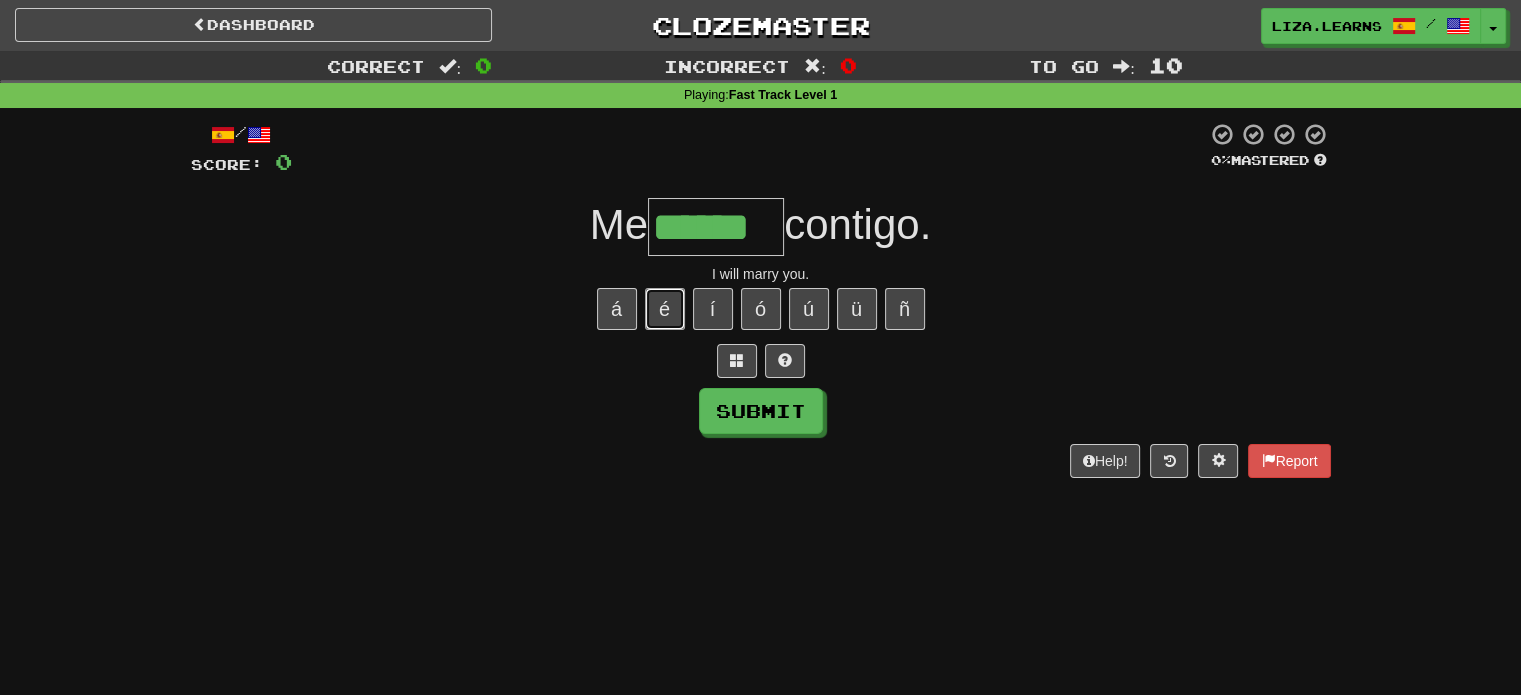 click on "é" at bounding box center (665, 309) 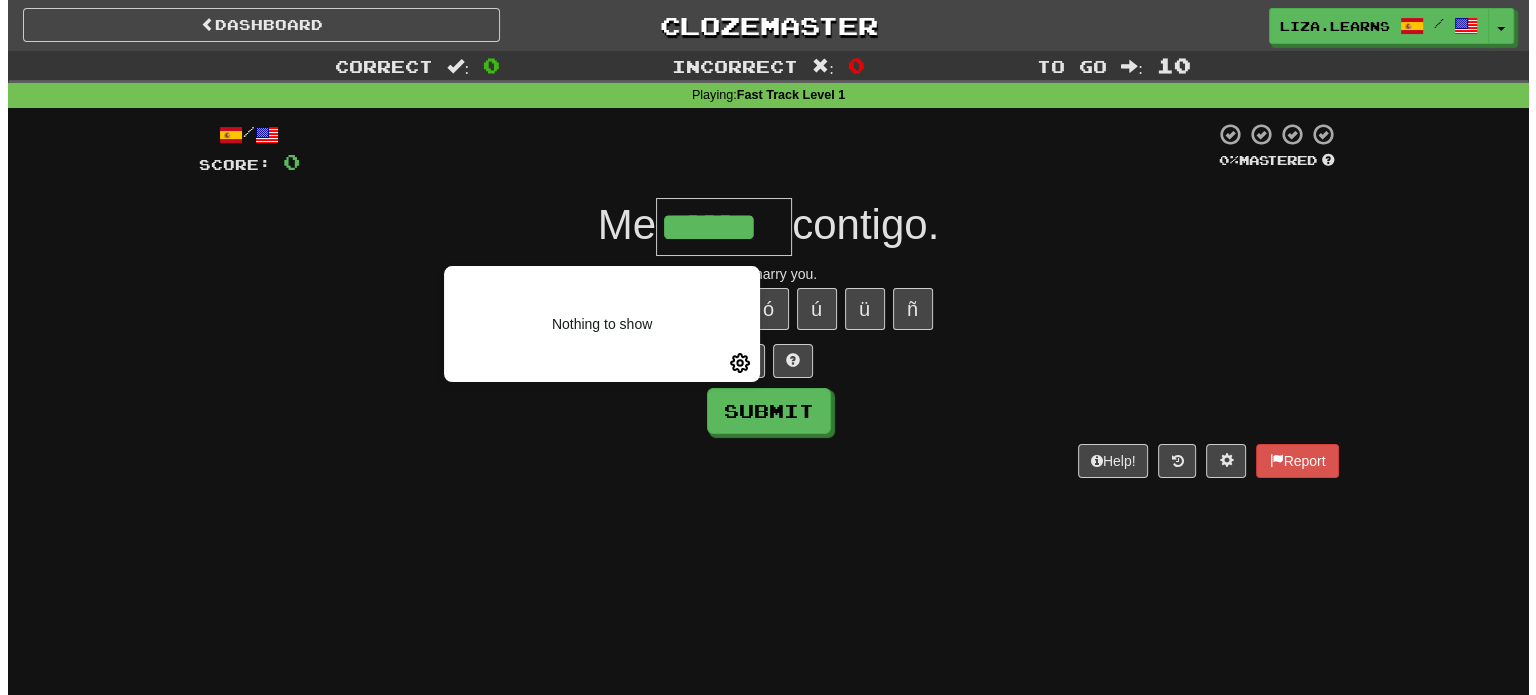 scroll, scrollTop: 0, scrollLeft: 0, axis: both 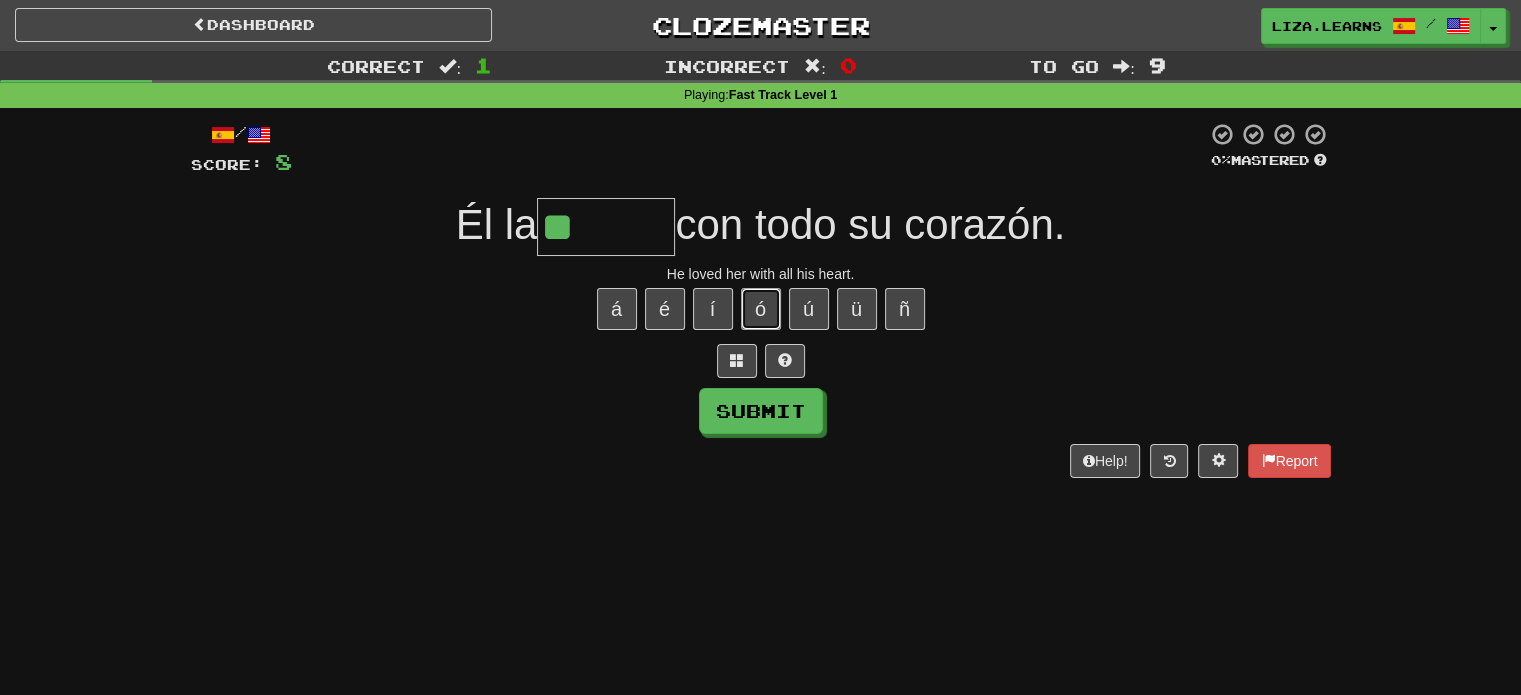 click on "ó" at bounding box center [761, 309] 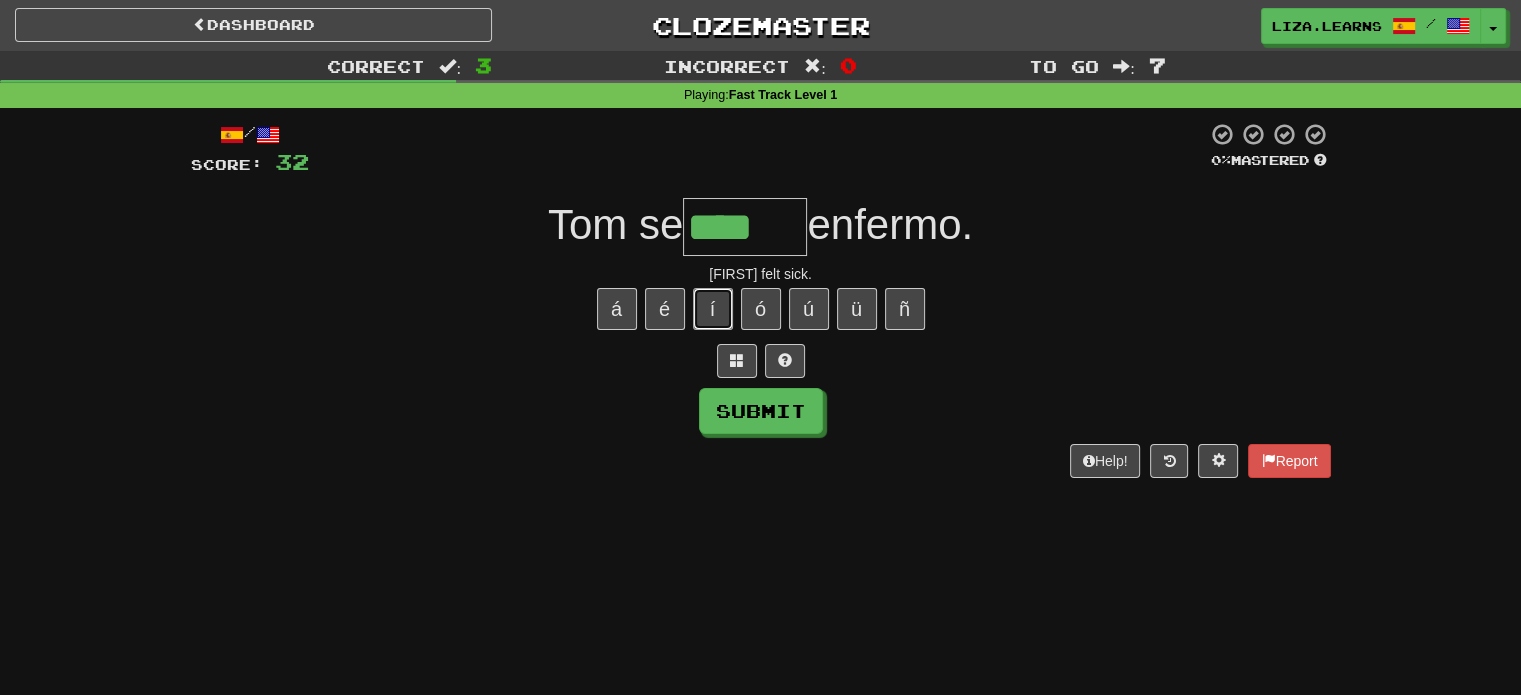 click on "í" at bounding box center (713, 309) 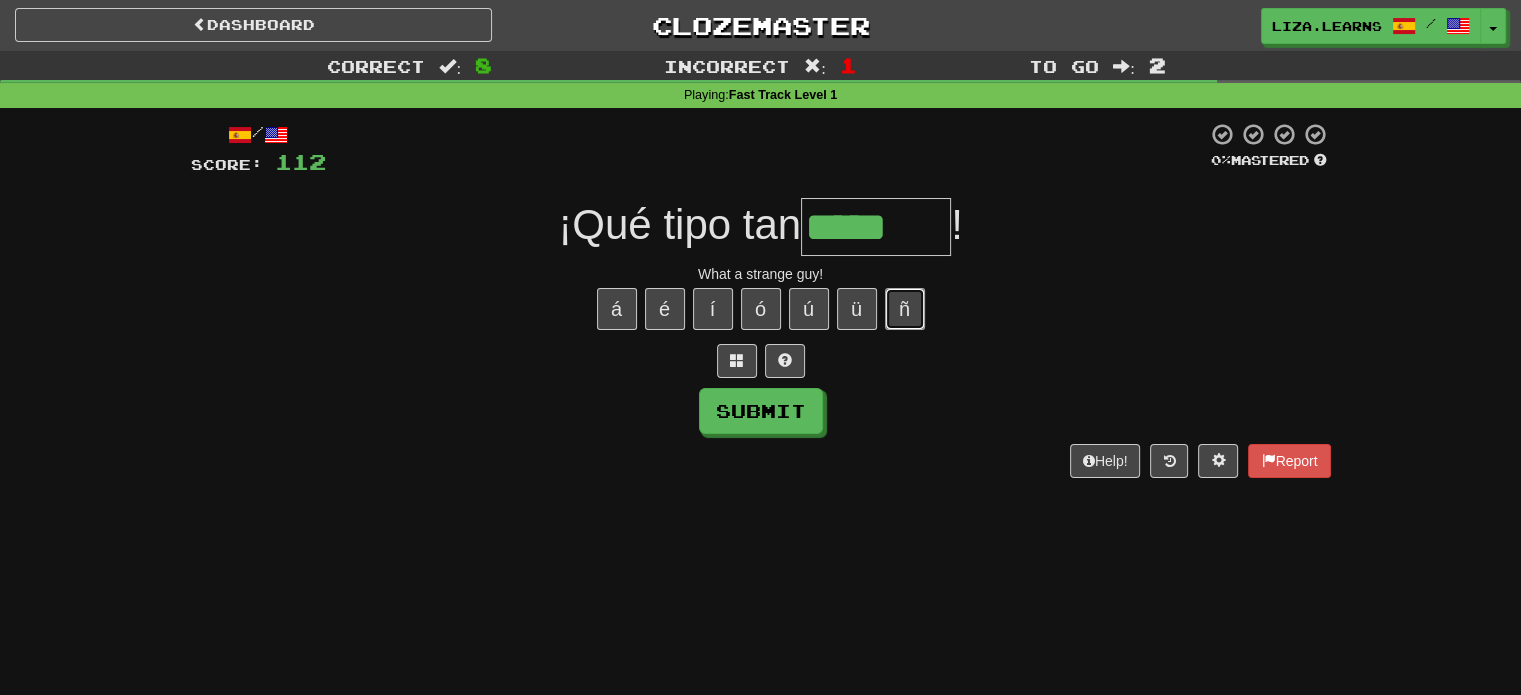 click on "ñ" at bounding box center (905, 309) 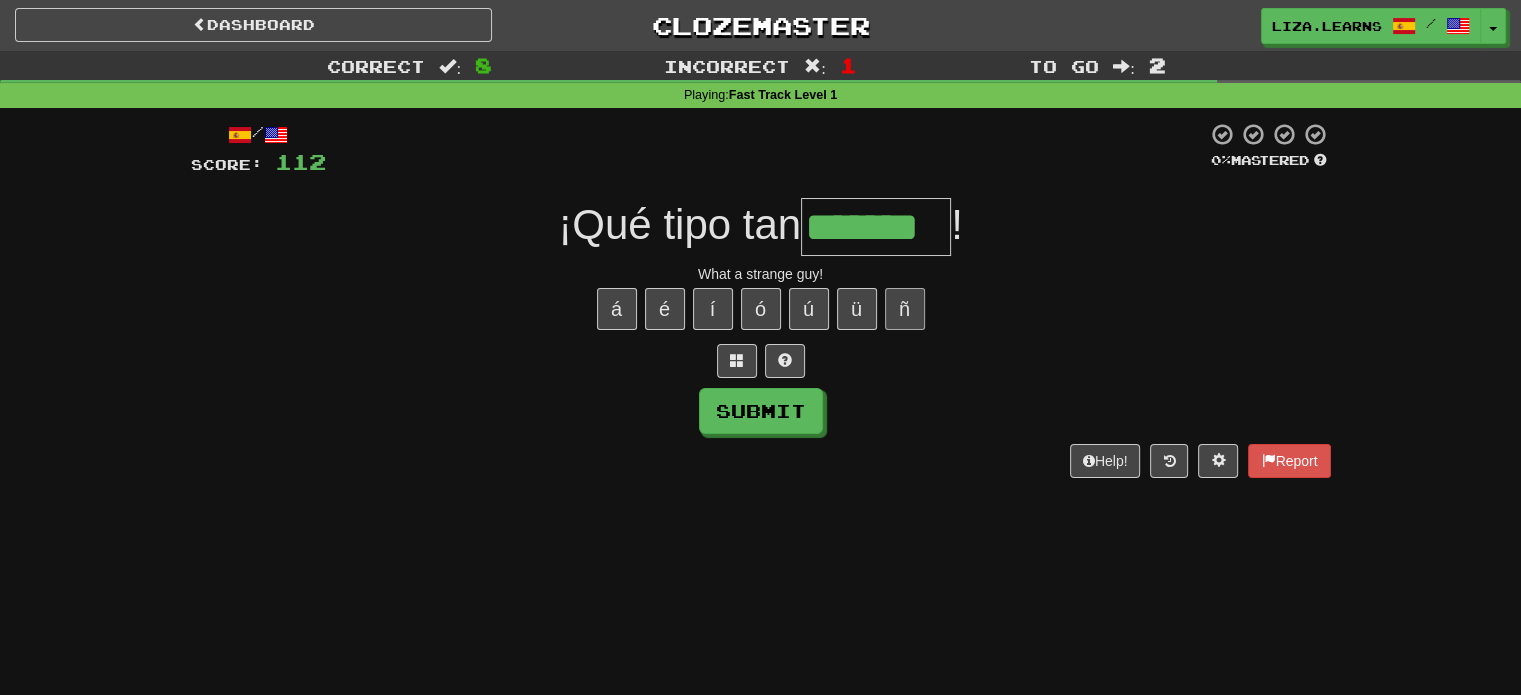 type on "*******" 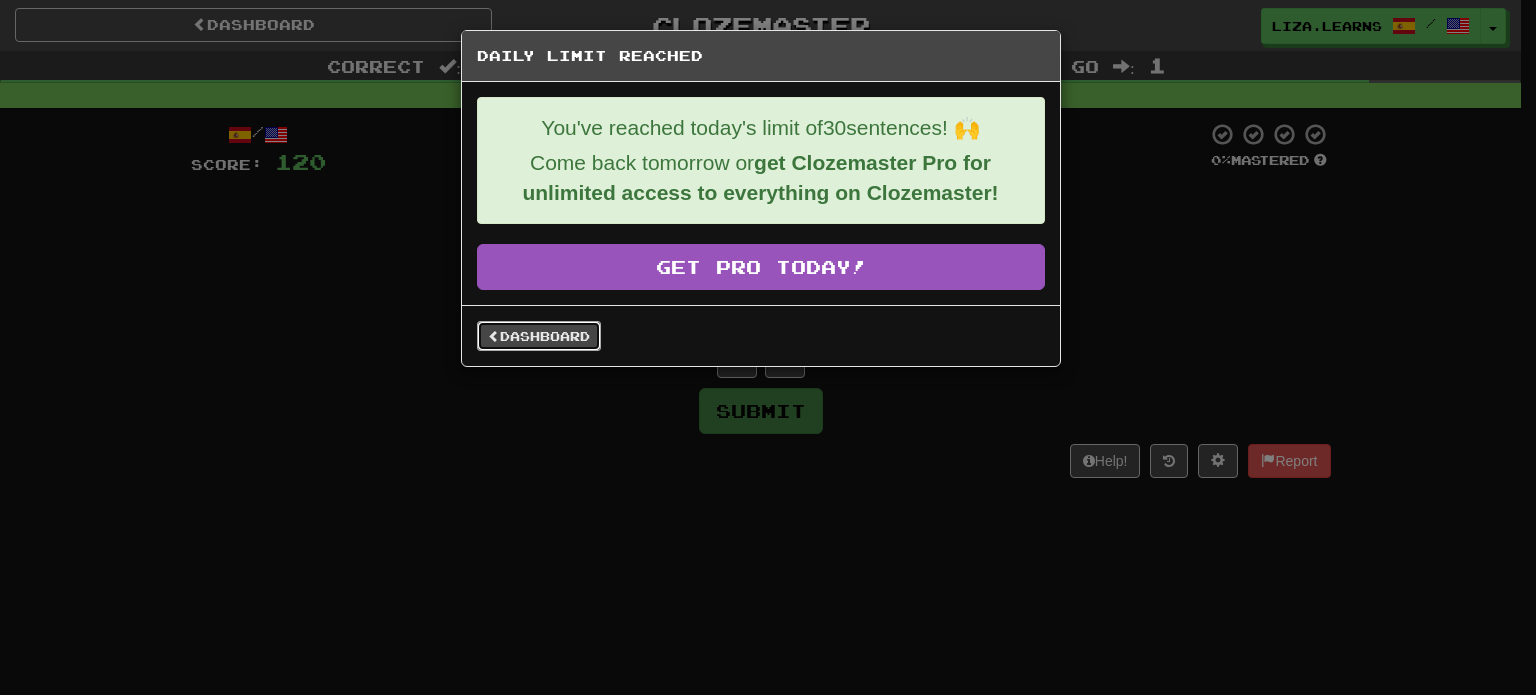click on "Dashboard" at bounding box center [539, 336] 